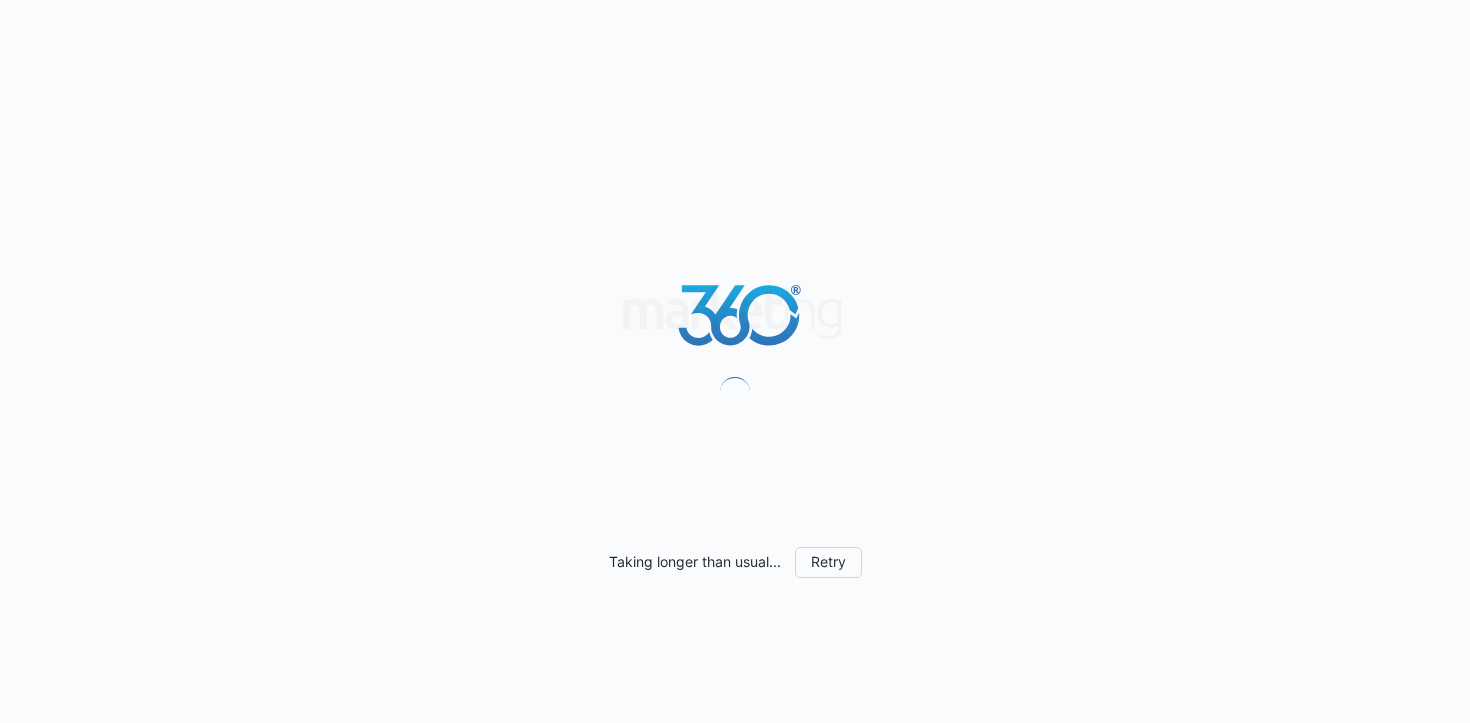 scroll, scrollTop: 0, scrollLeft: 0, axis: both 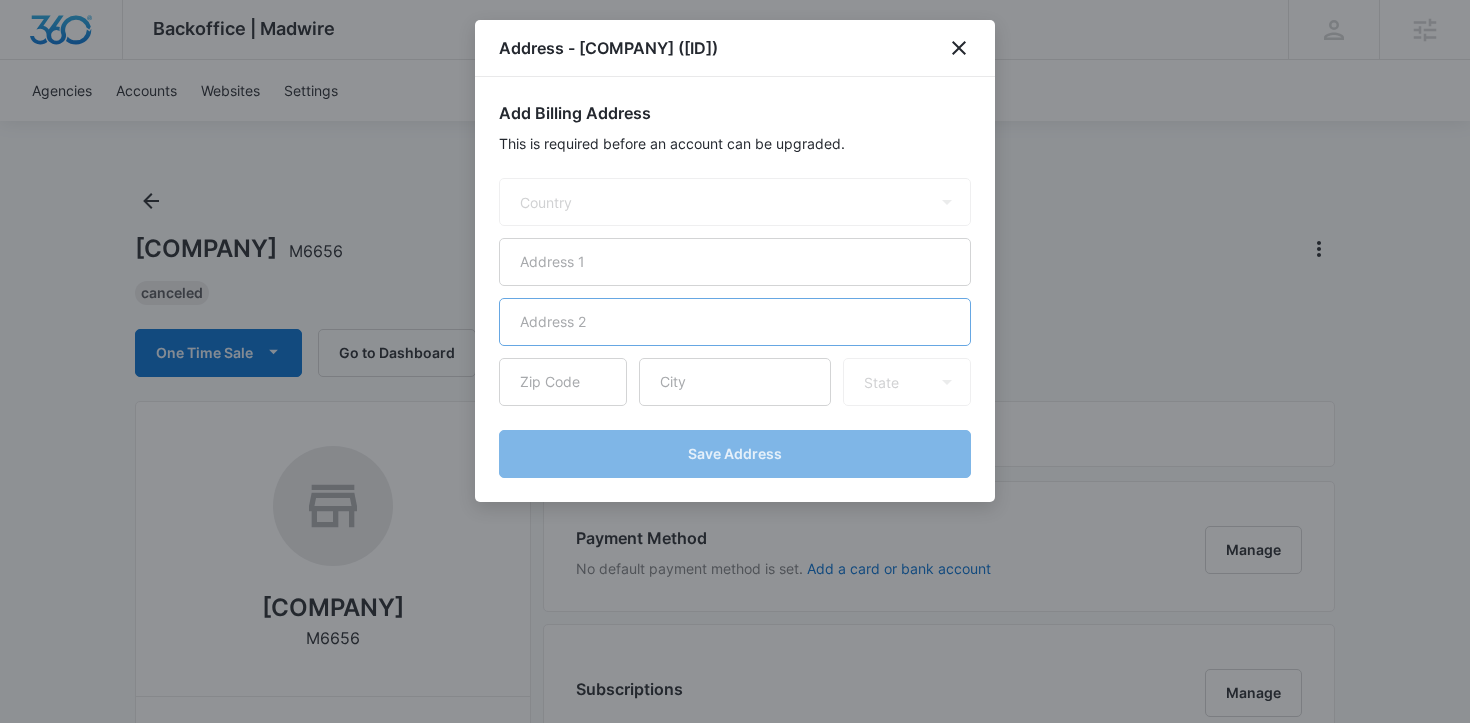 select on "US" 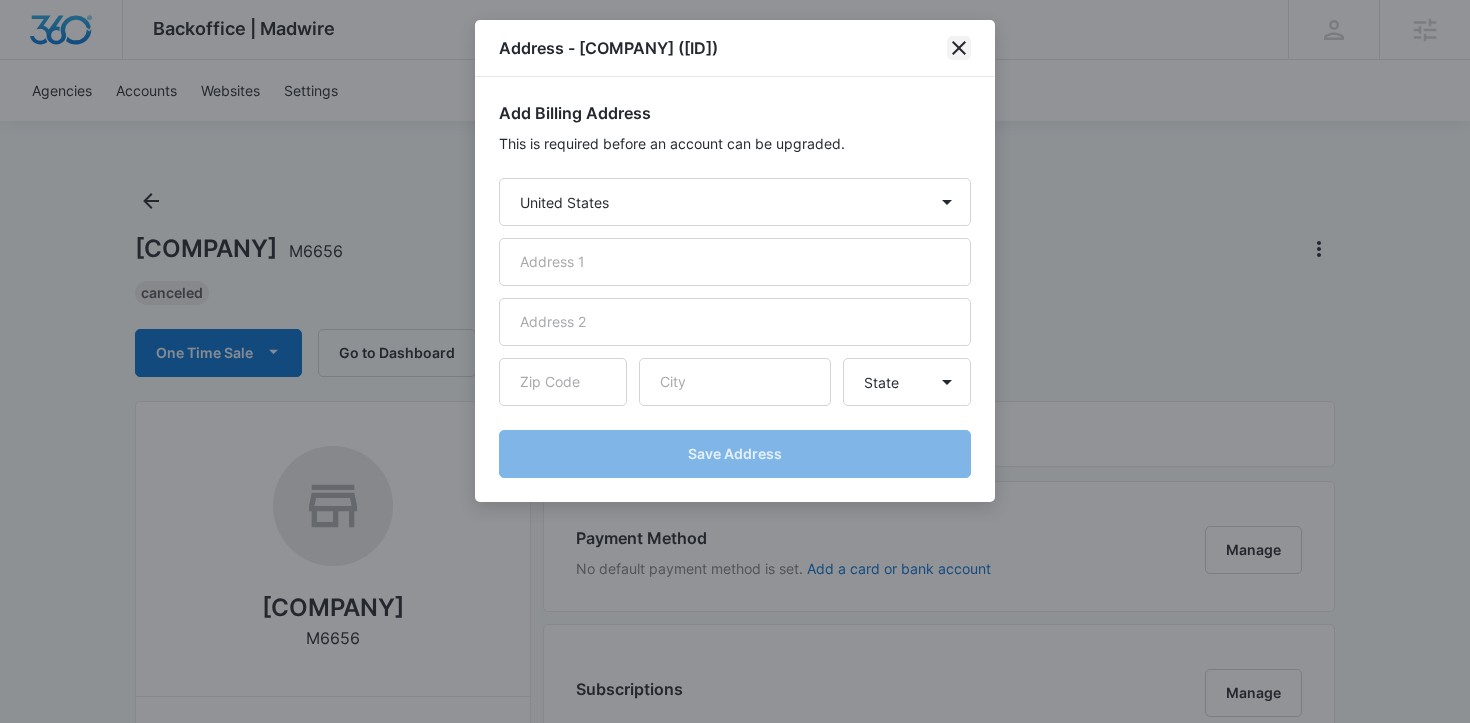 click 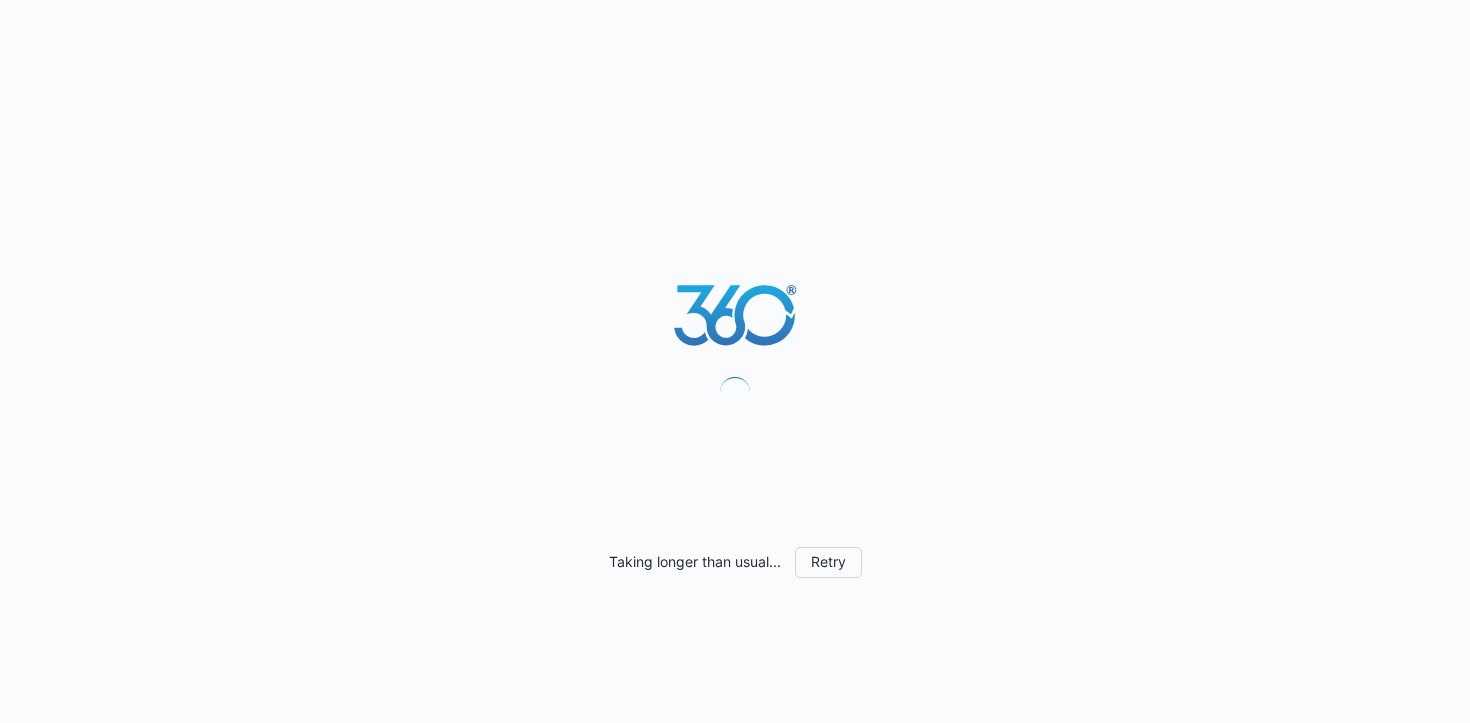 scroll, scrollTop: 0, scrollLeft: 0, axis: both 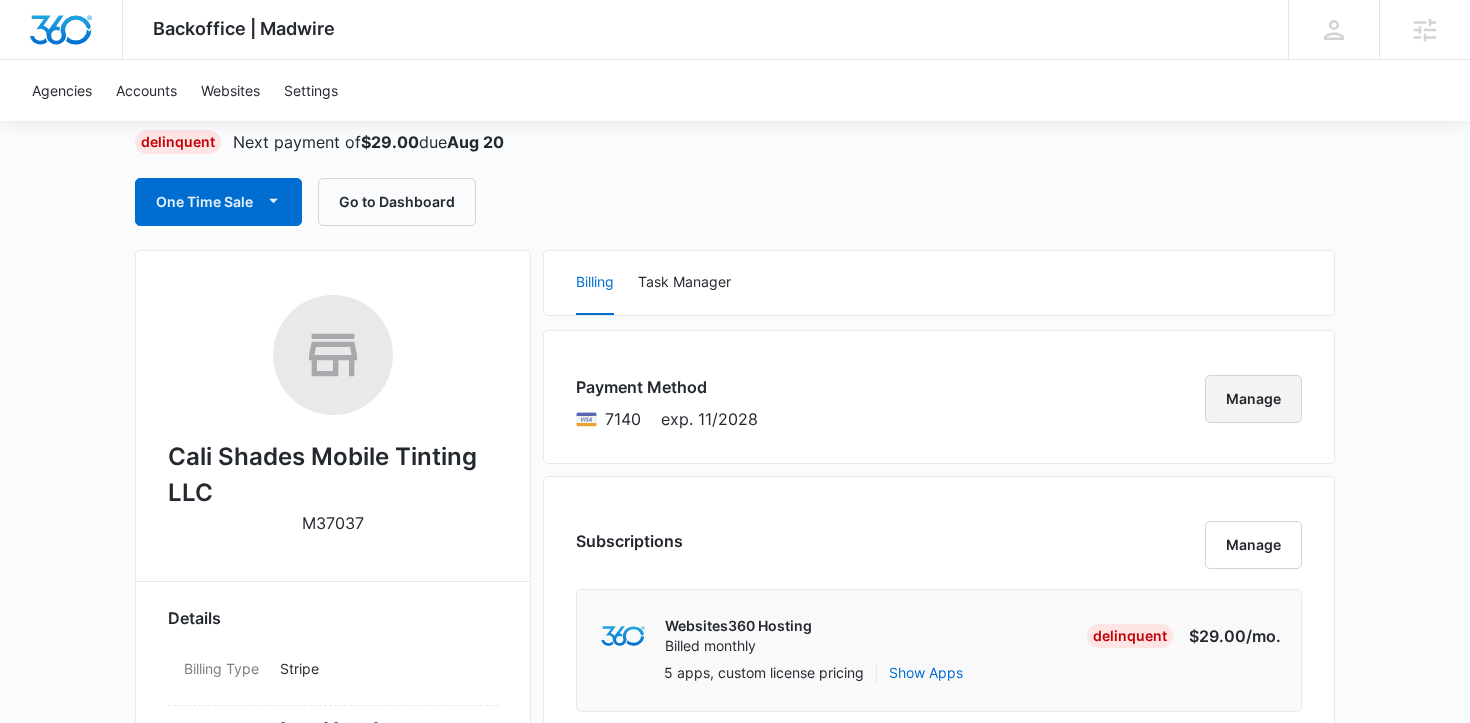 click on "Manage" at bounding box center (1253, 399) 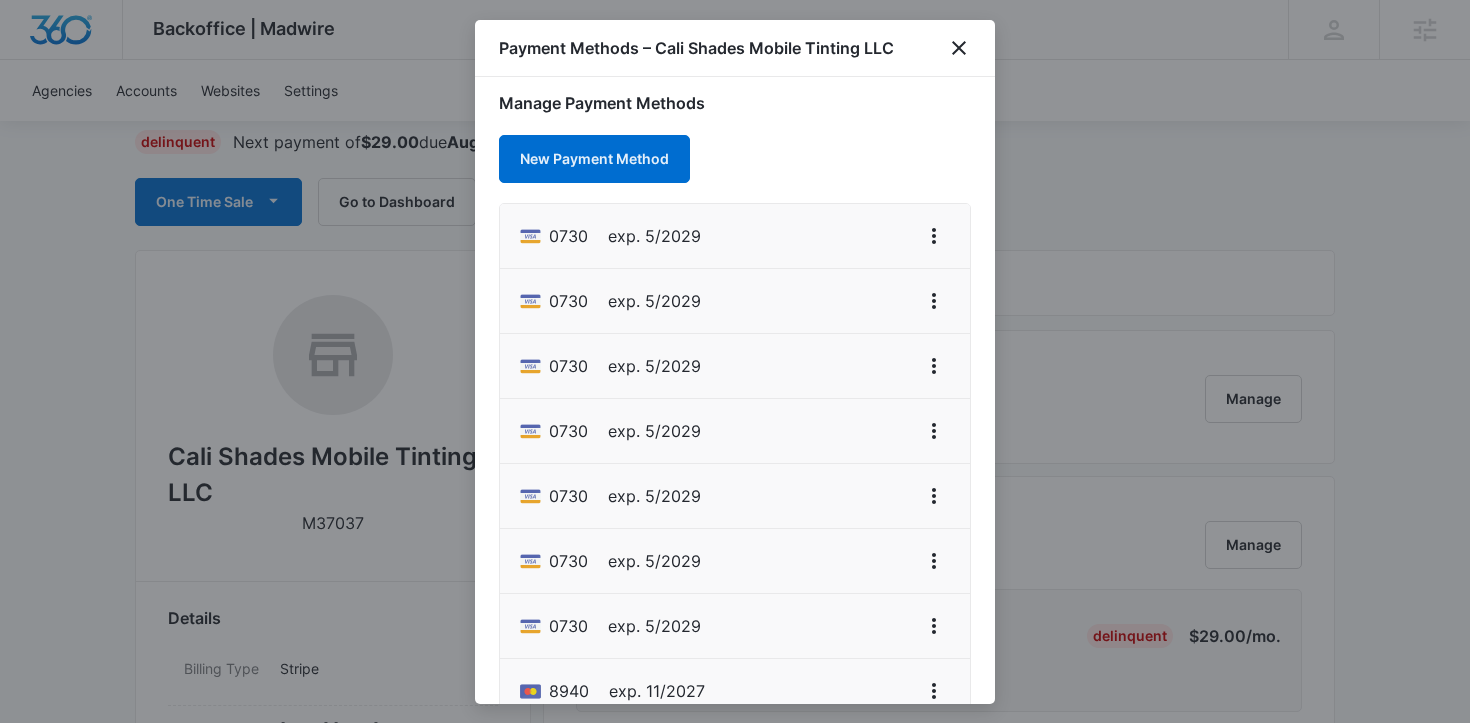 scroll, scrollTop: 0, scrollLeft: 0, axis: both 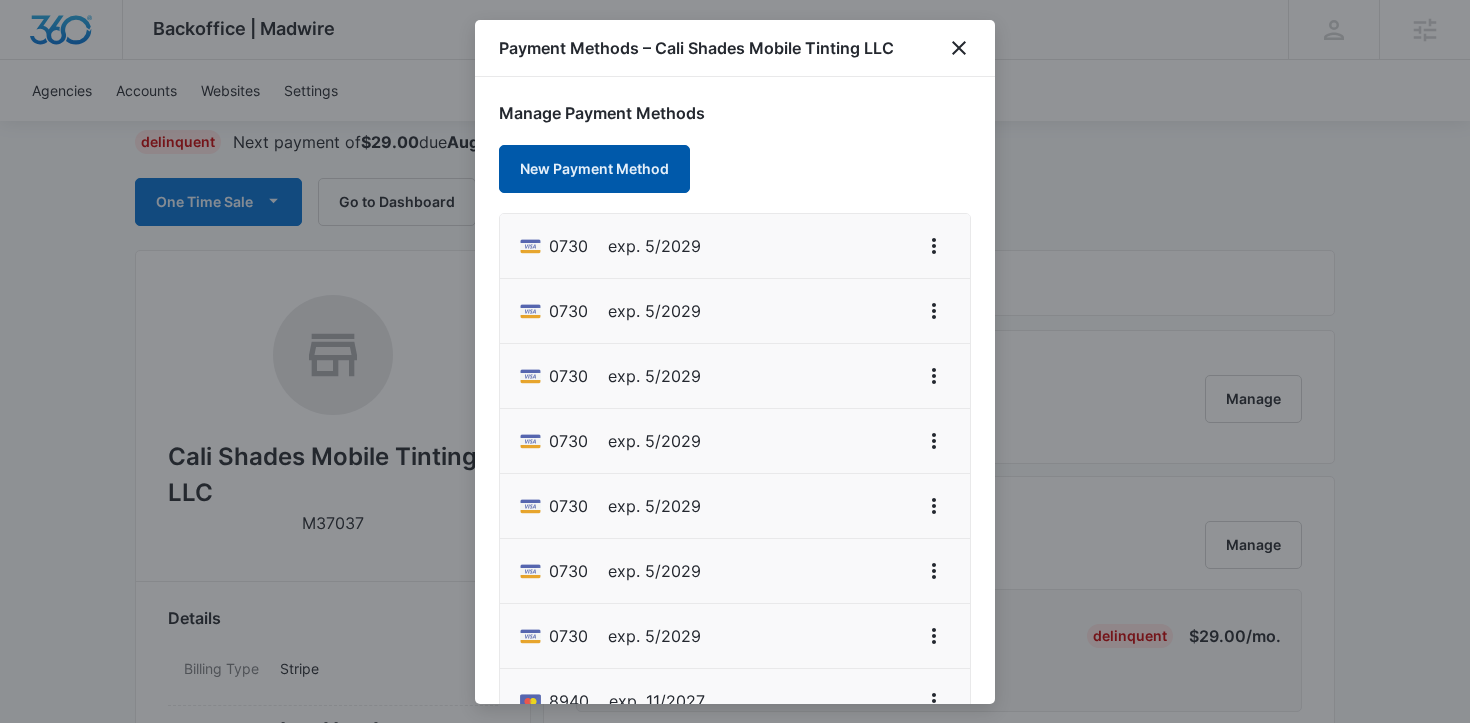 click on "New Payment Method" at bounding box center (594, 169) 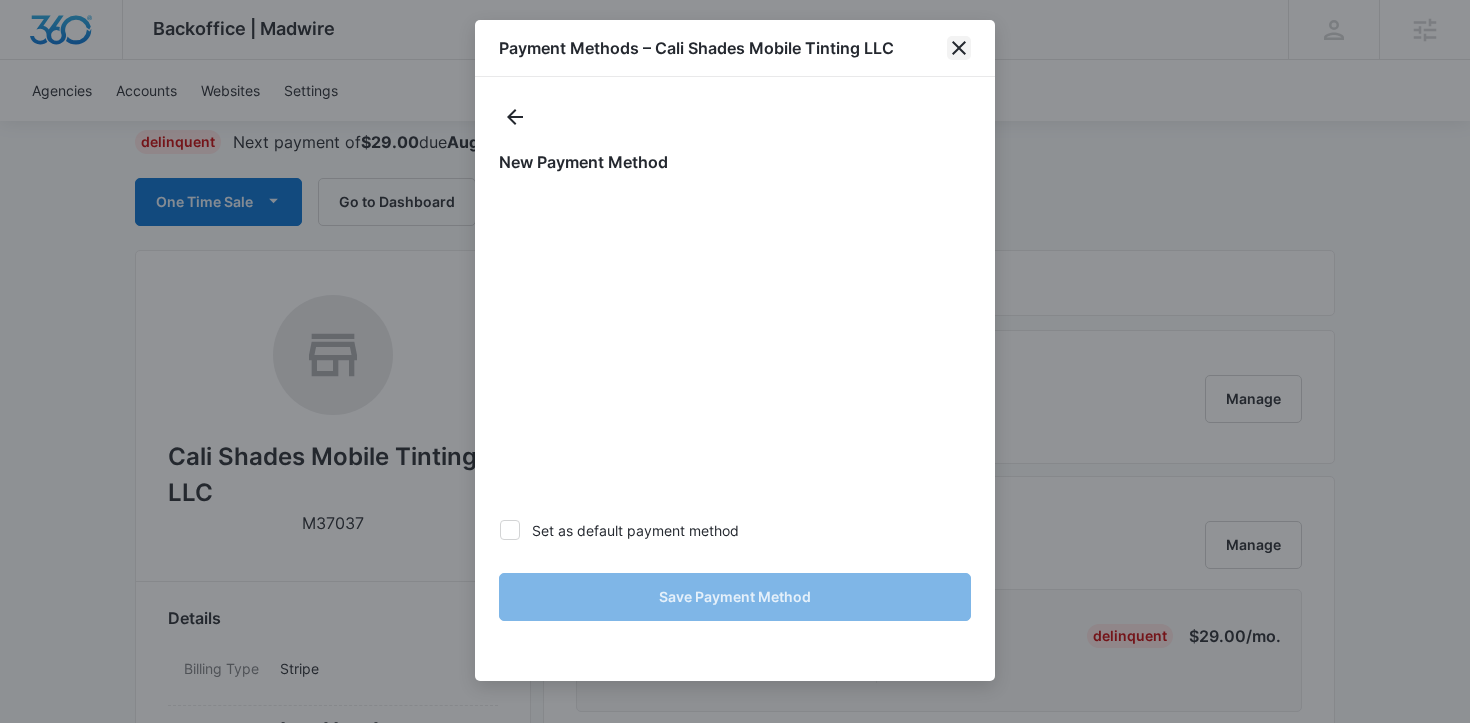 click 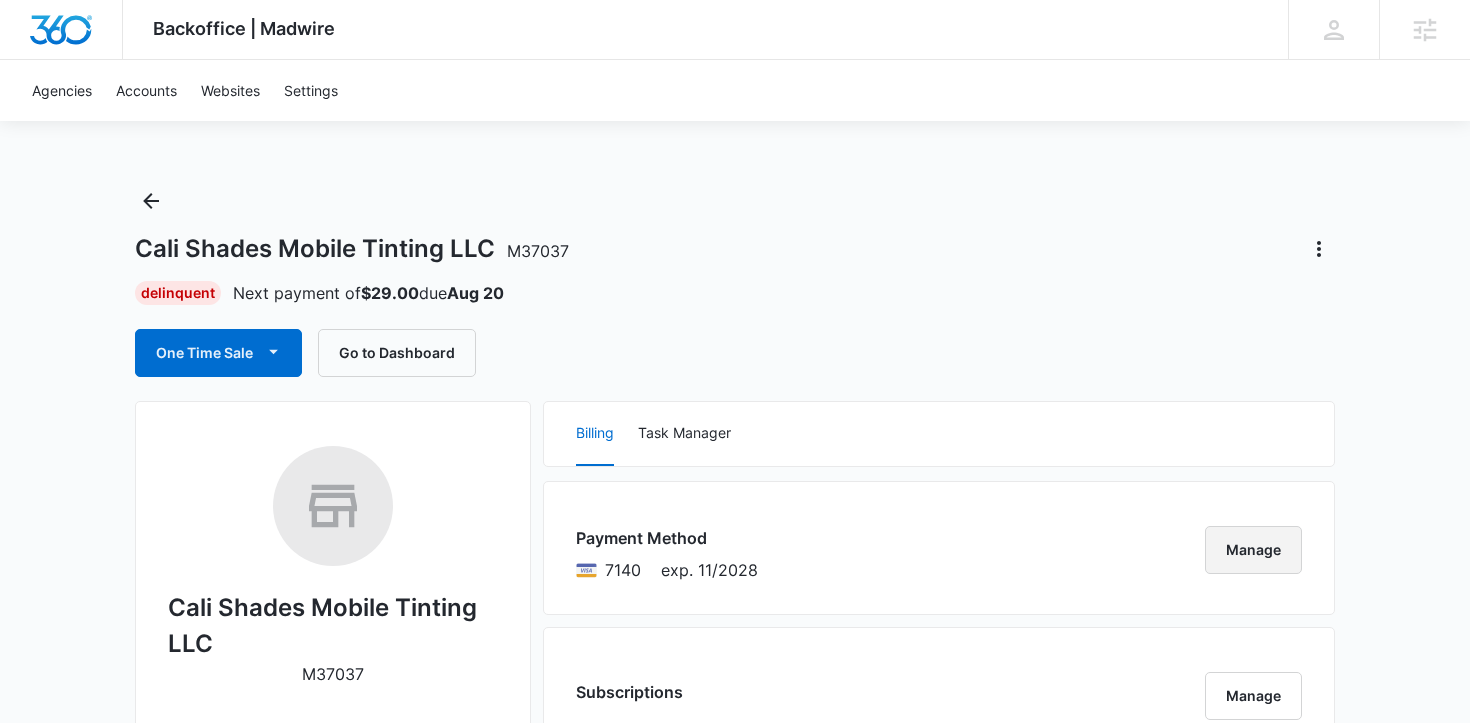scroll, scrollTop: 102, scrollLeft: 0, axis: vertical 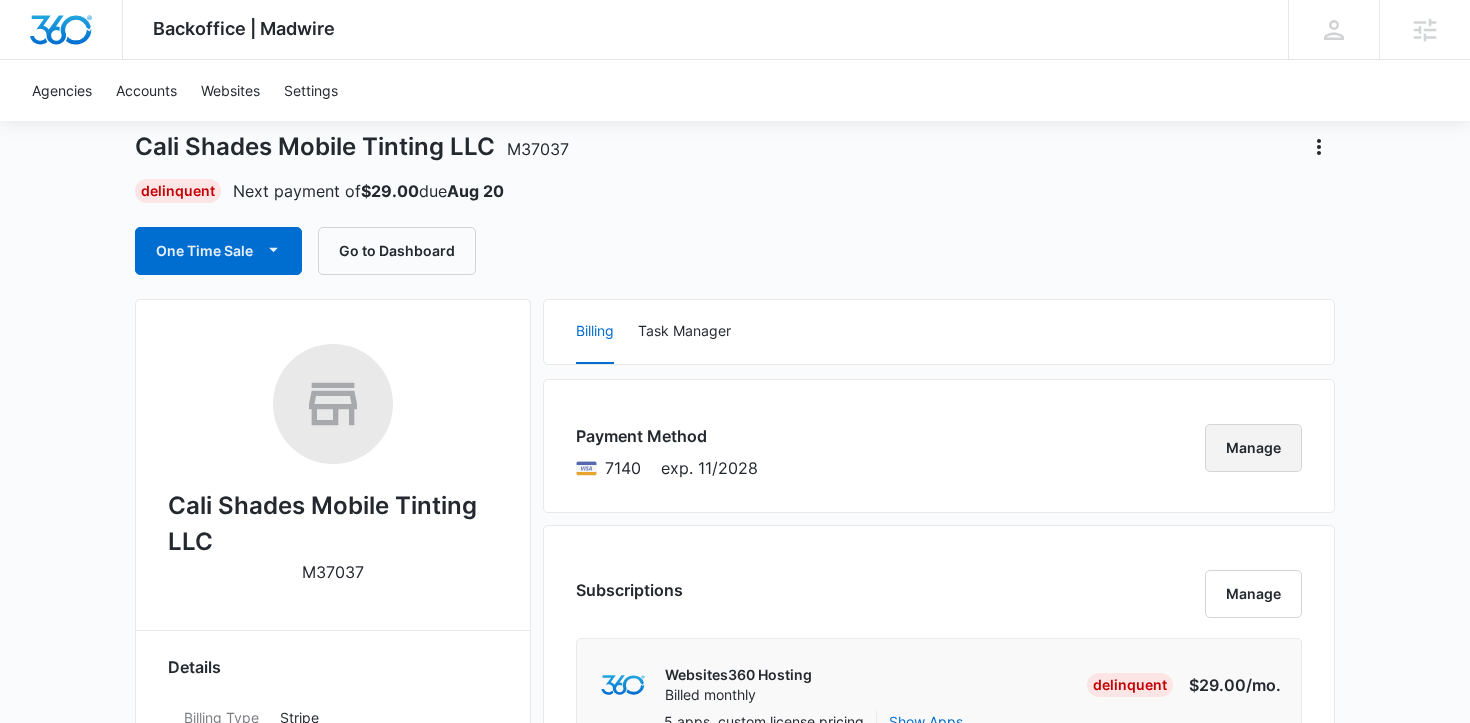 click on "Manage" at bounding box center (1253, 448) 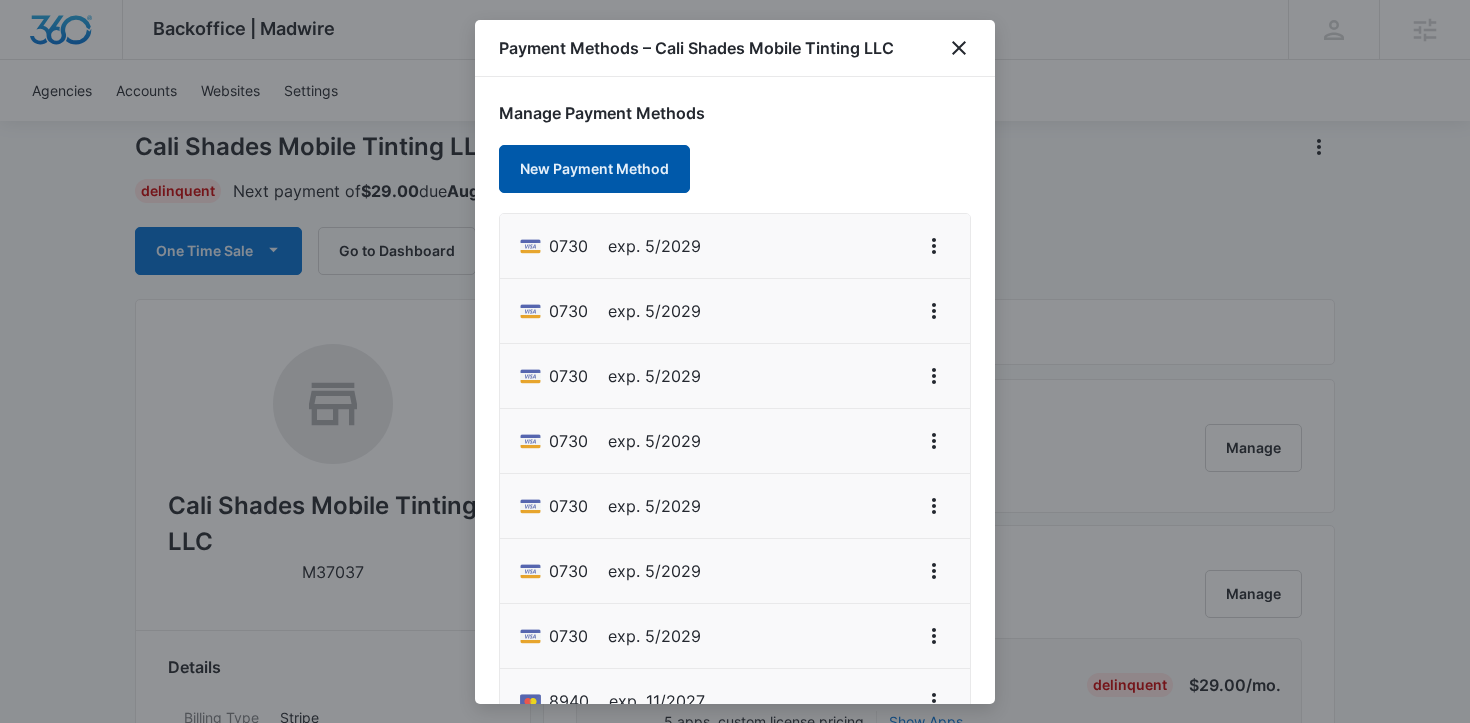 click on "New Payment Method" at bounding box center (594, 169) 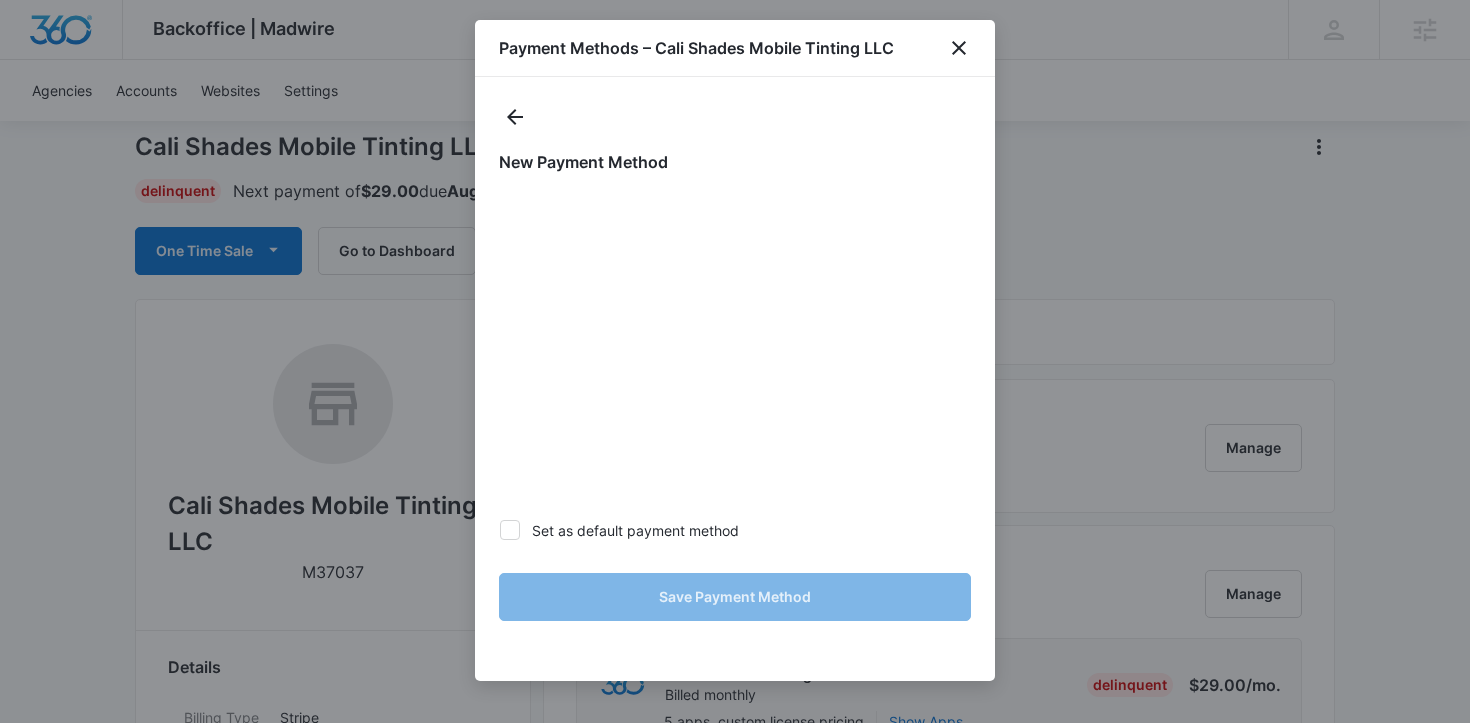 click 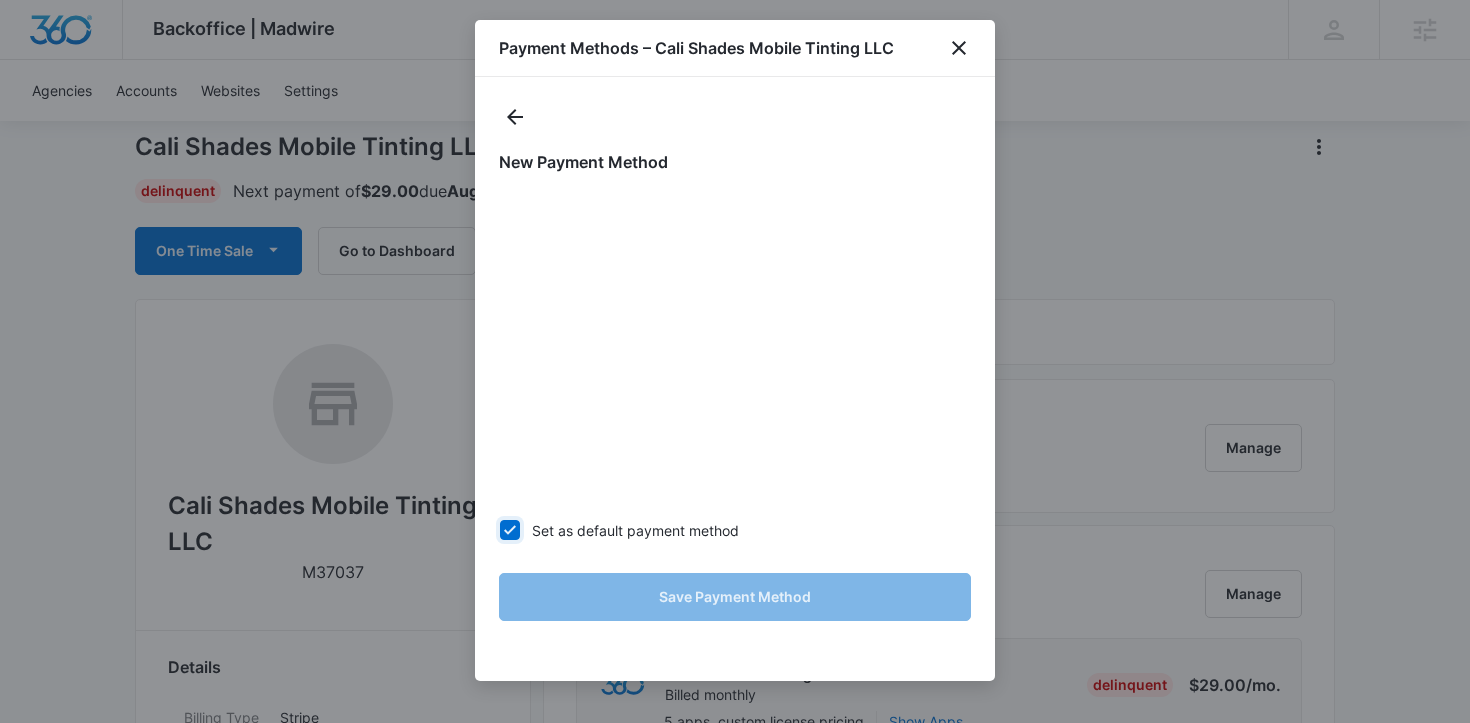 checkbox on "true" 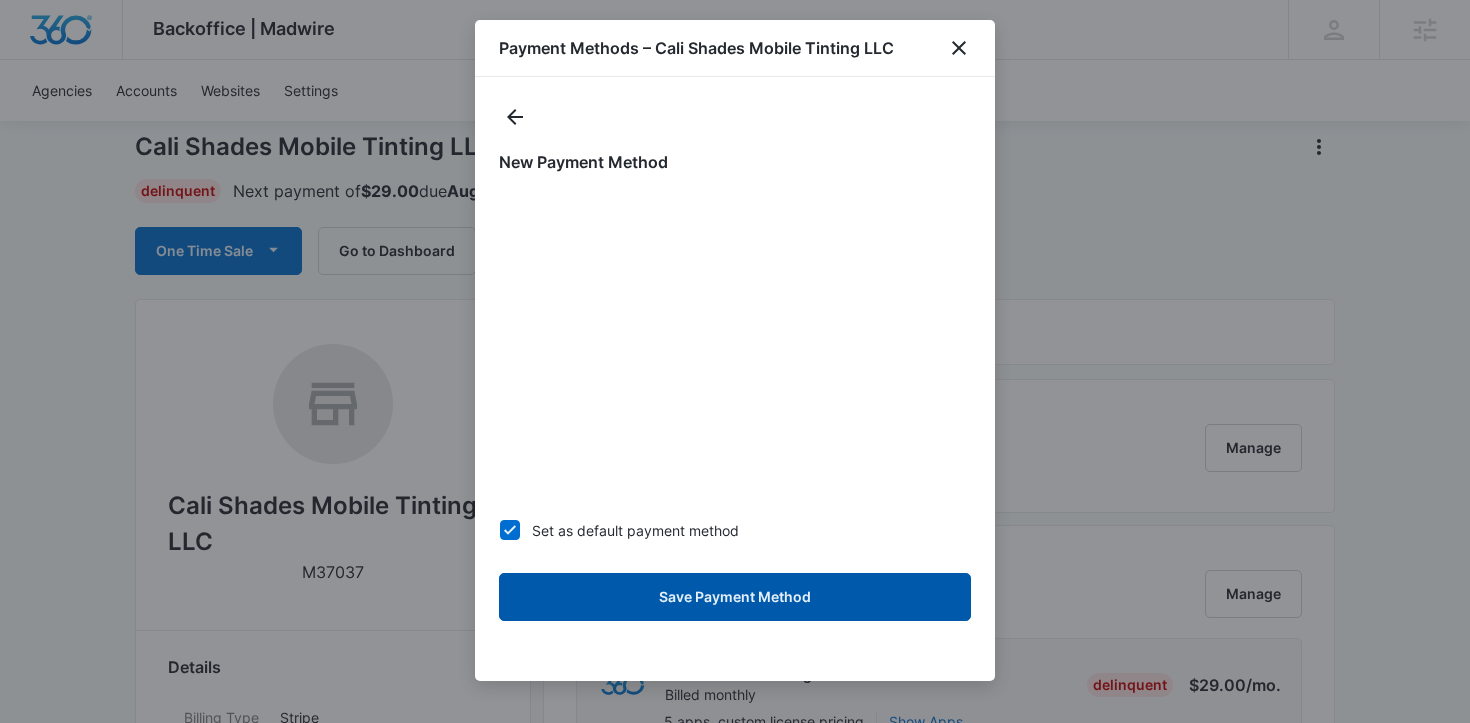 click on "Save Payment Method" at bounding box center (735, 597) 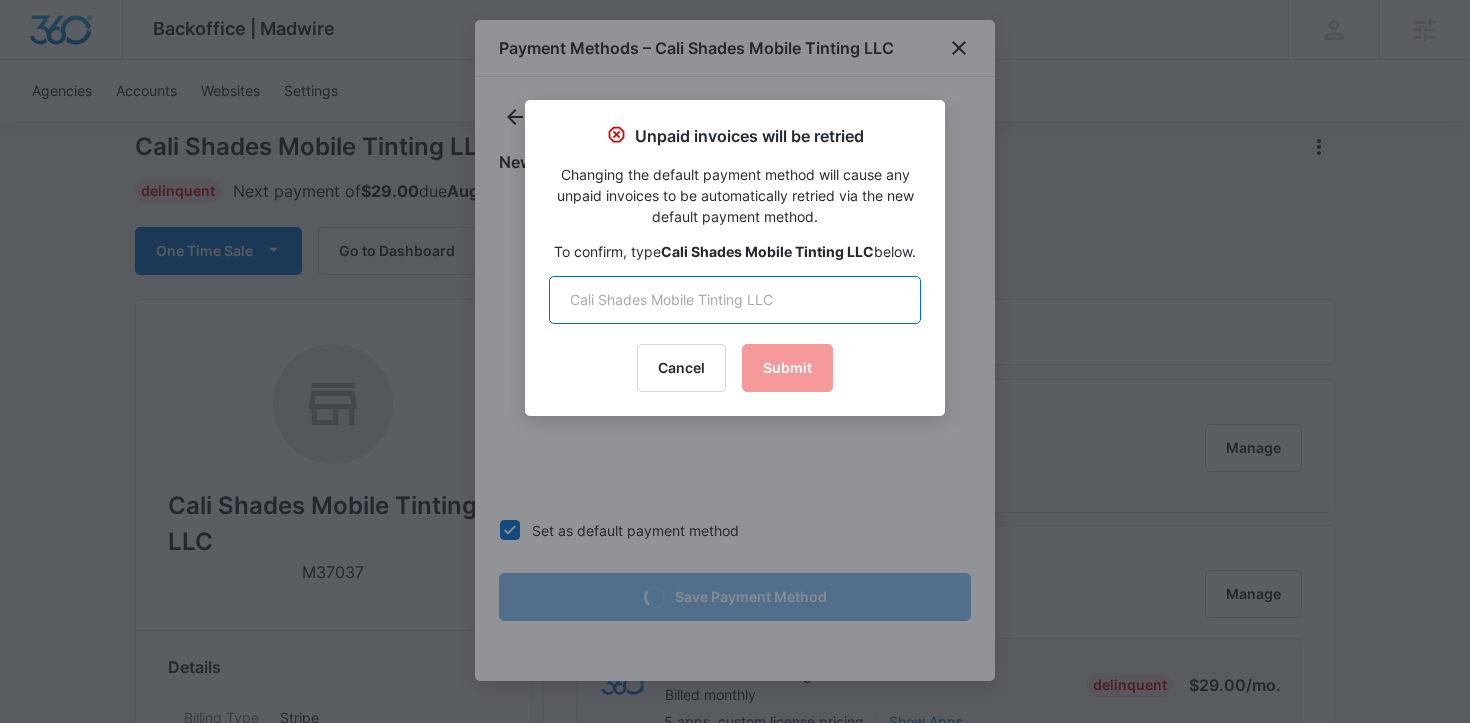 click at bounding box center (735, 300) 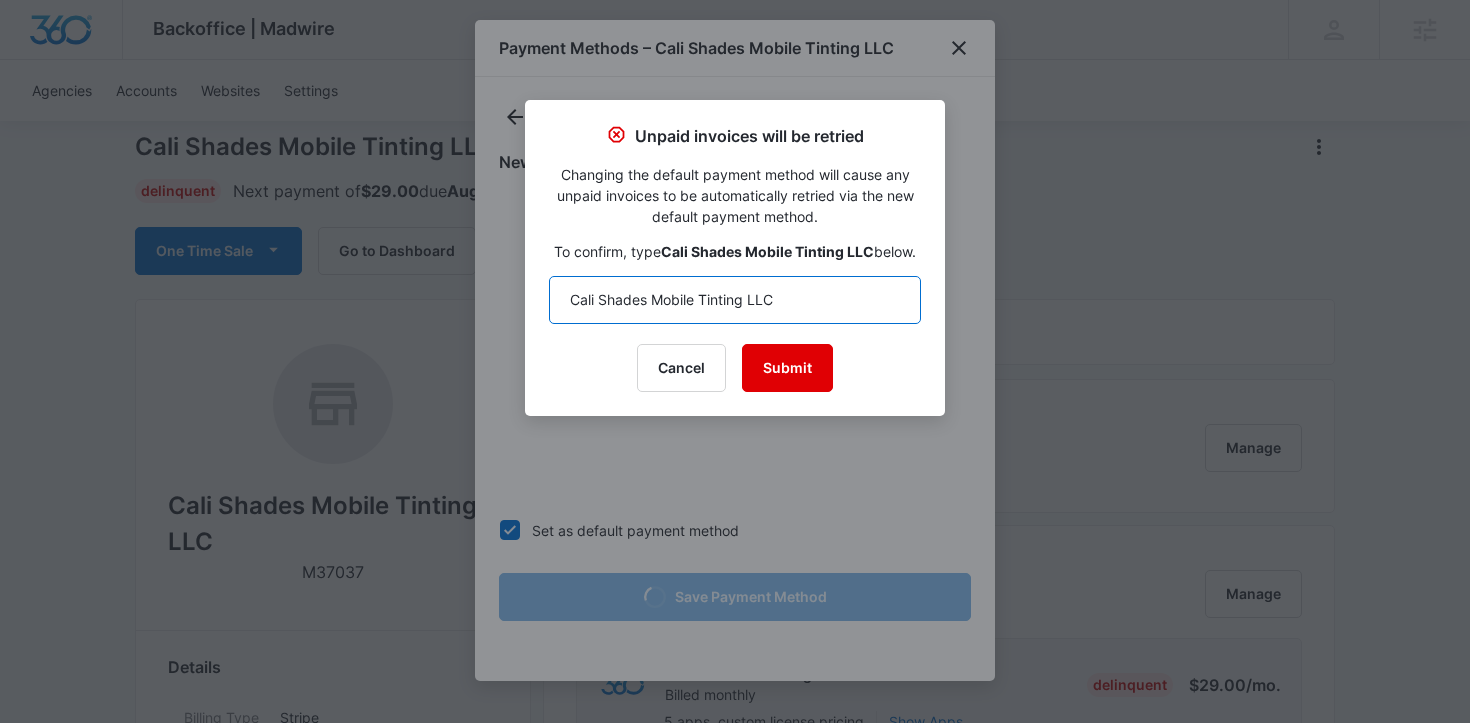 type on "Cali Shades Mobile Tinting LLC" 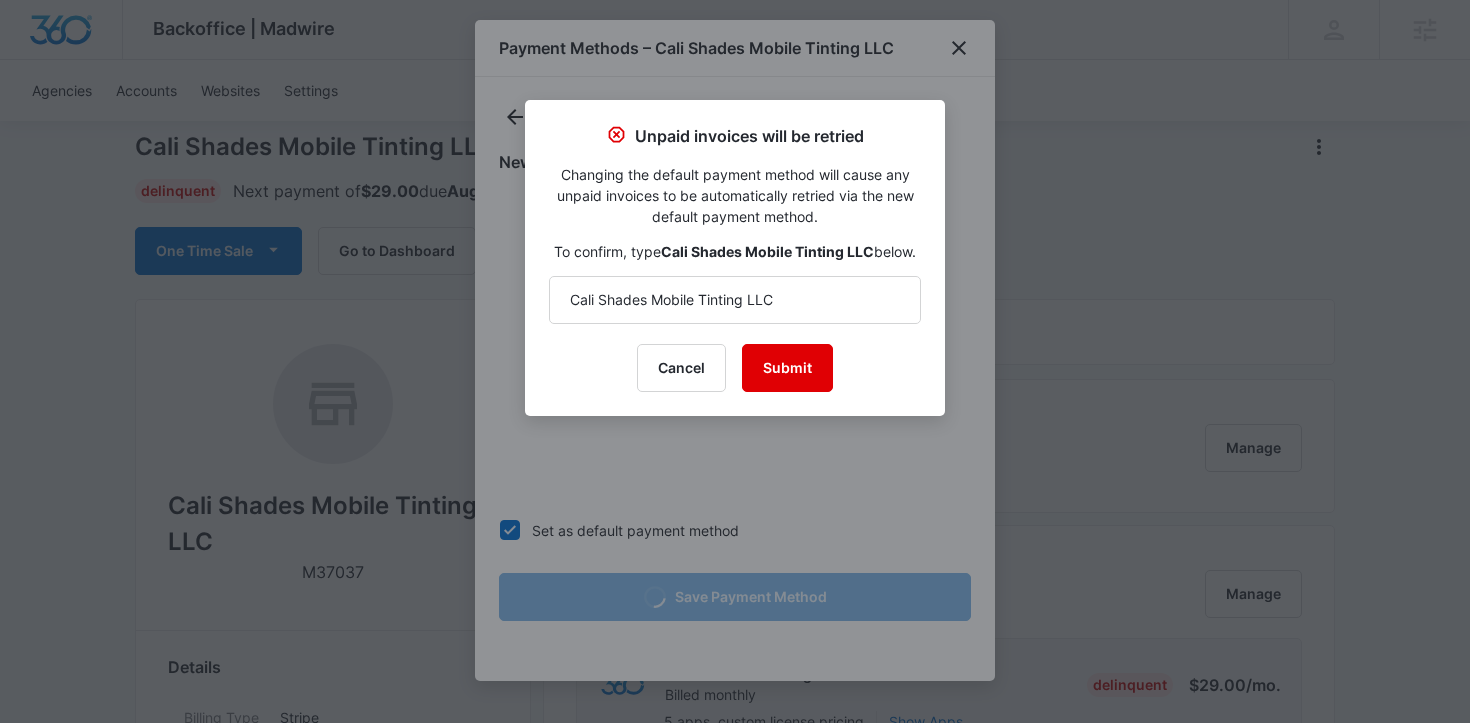 click on "Submit" at bounding box center (787, 368) 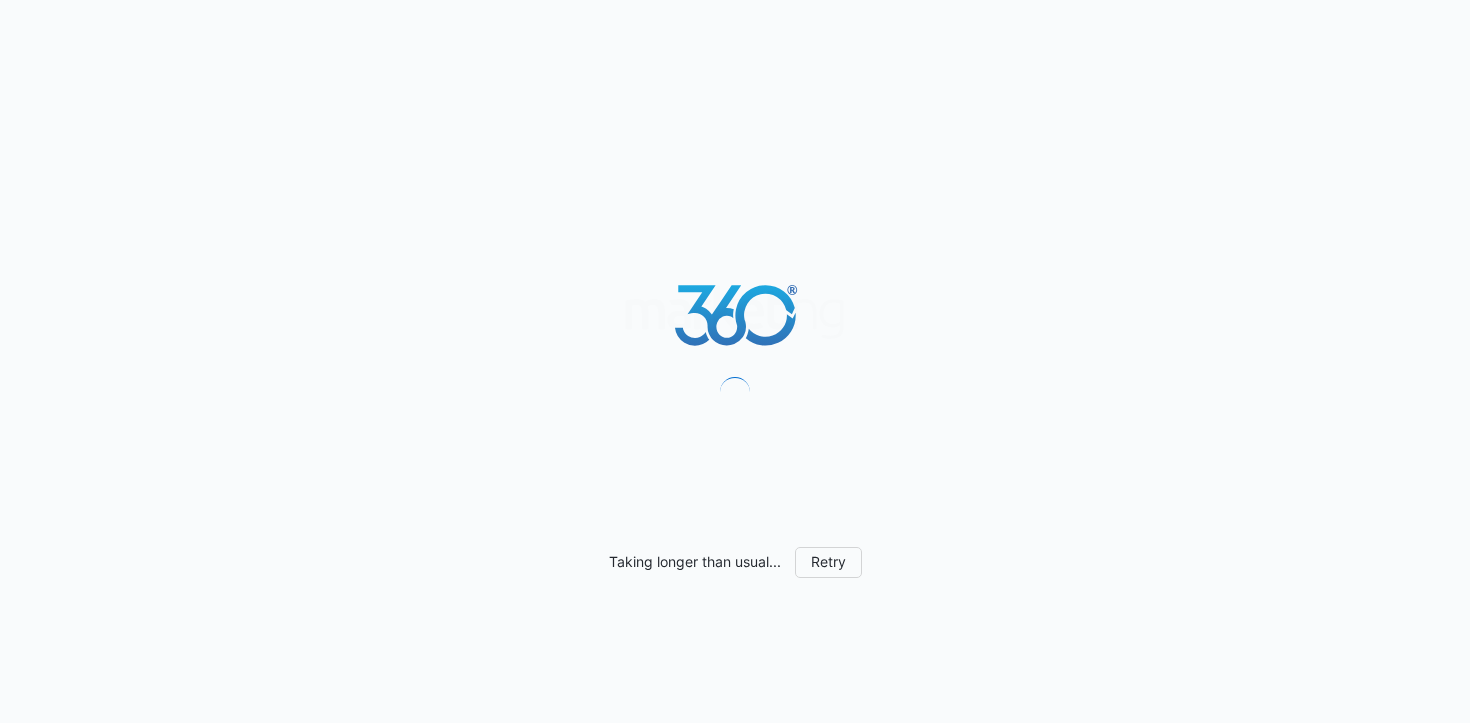 scroll, scrollTop: 0, scrollLeft: 0, axis: both 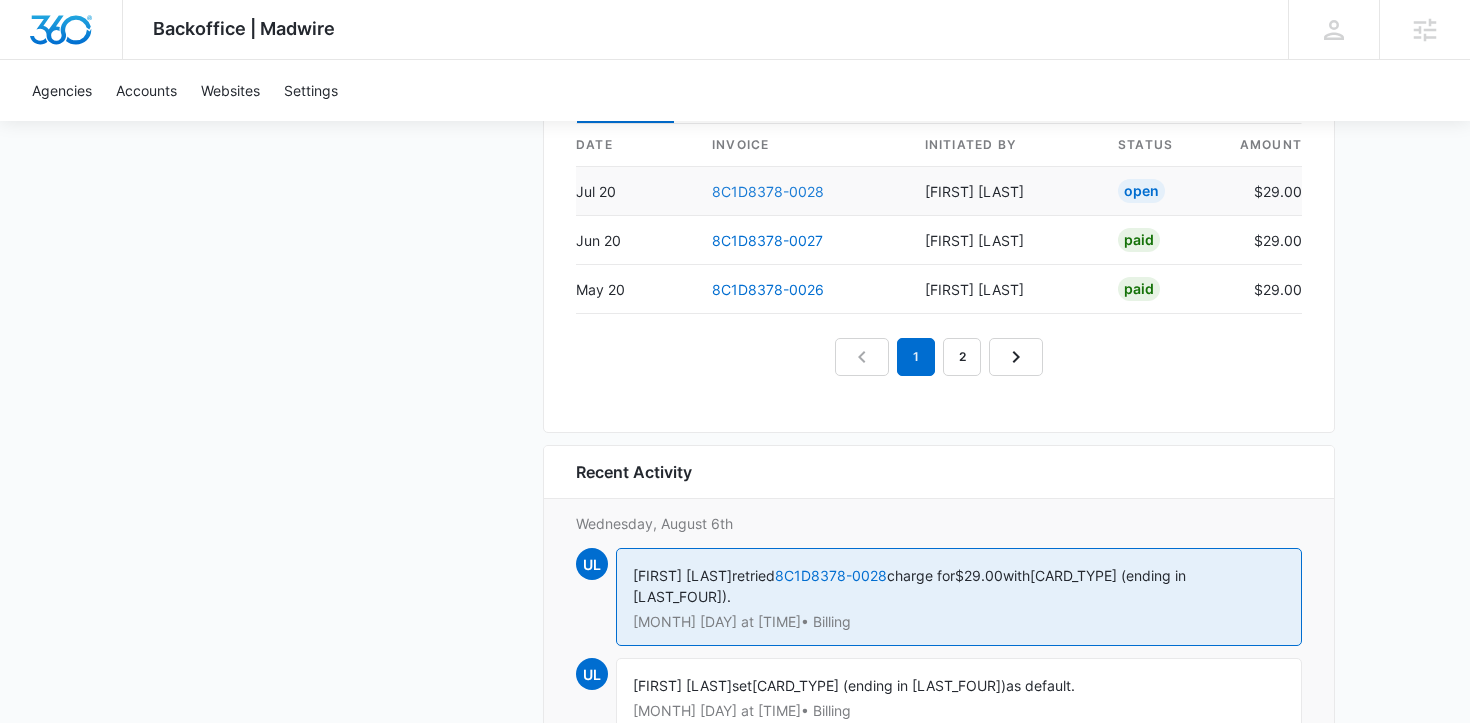click on "8C1D8378-0028" at bounding box center [768, 191] 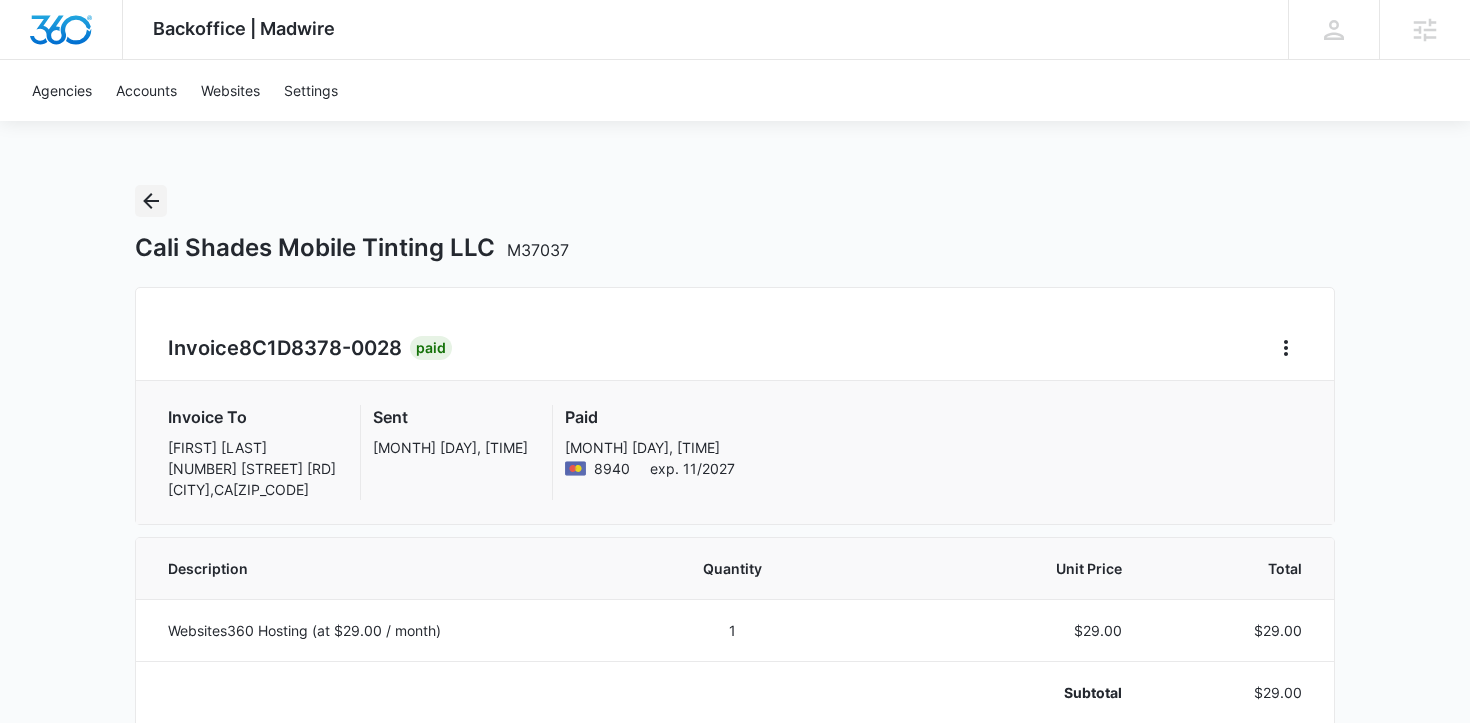 click 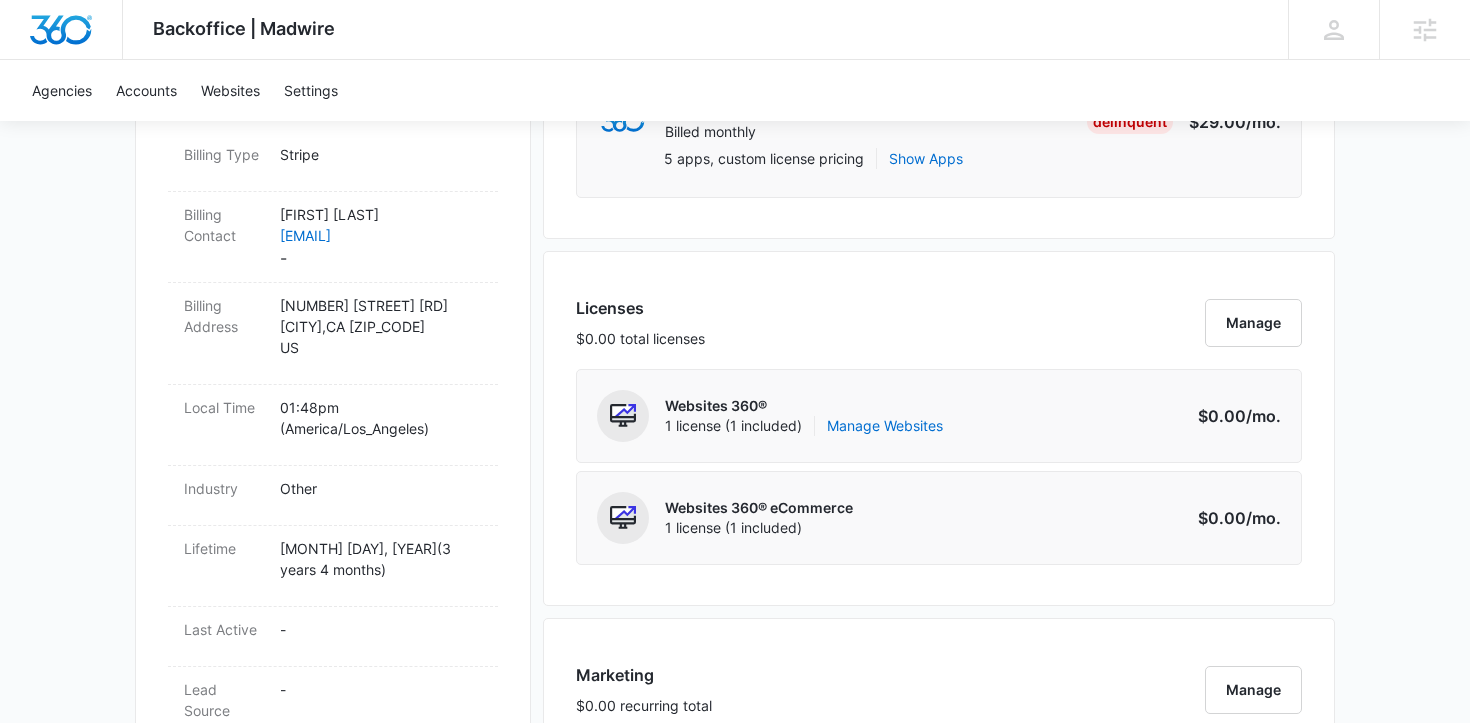 scroll, scrollTop: 0, scrollLeft: 0, axis: both 